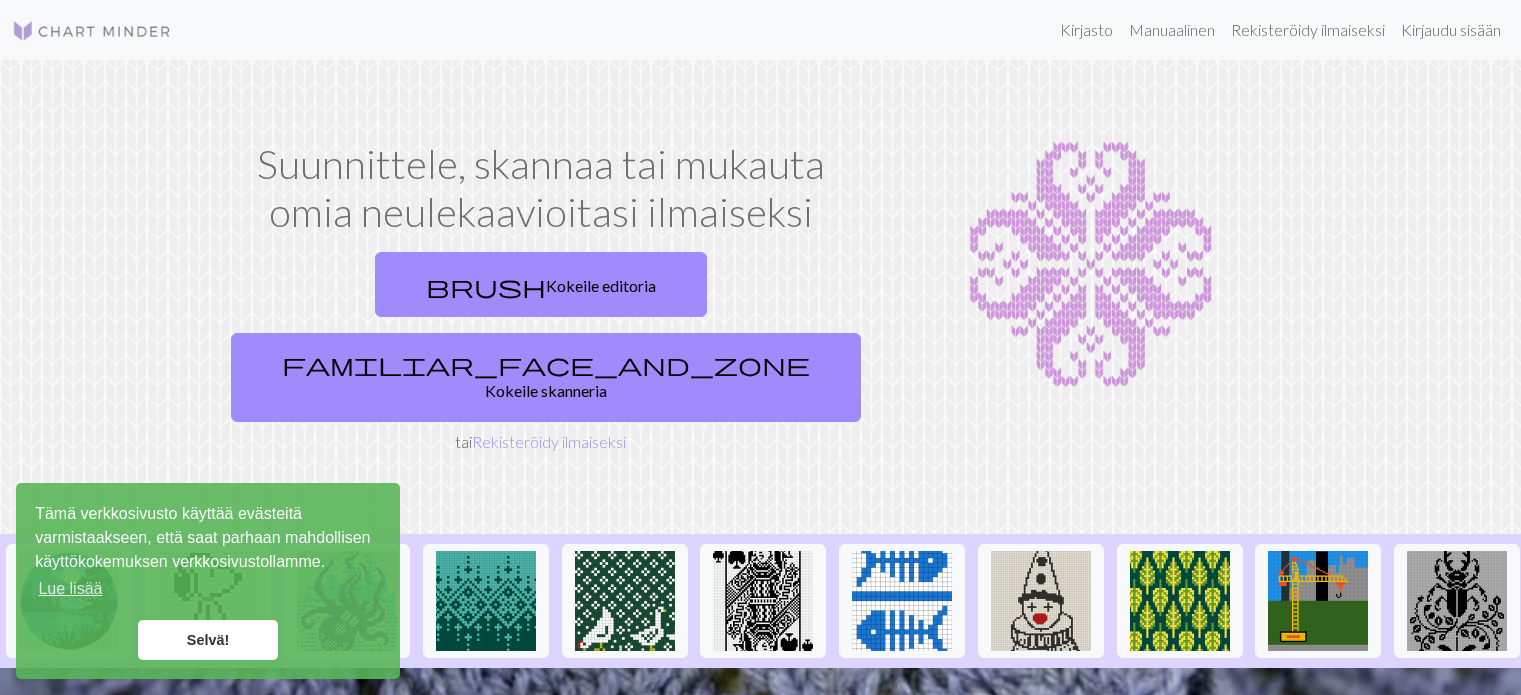 scroll, scrollTop: 0, scrollLeft: 0, axis: both 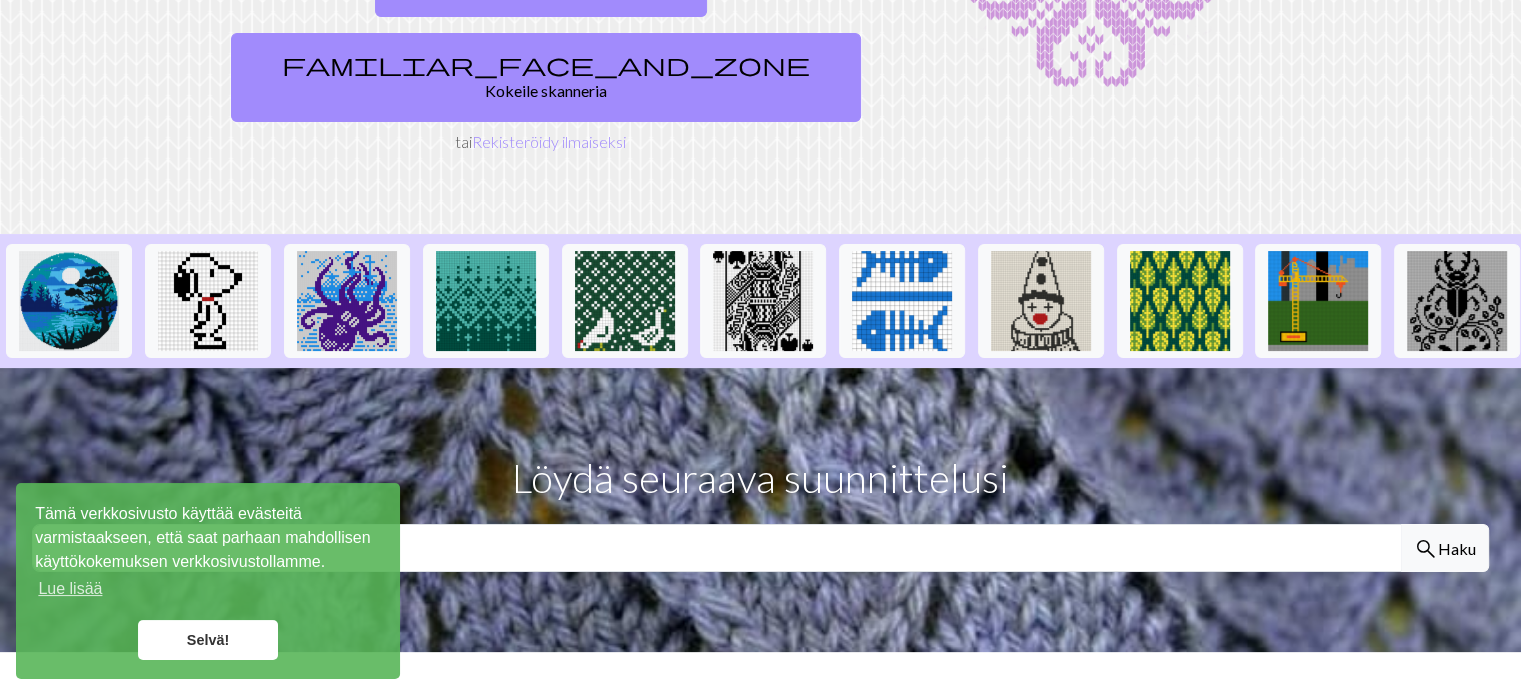 click on "Selvä!" at bounding box center (208, 640) 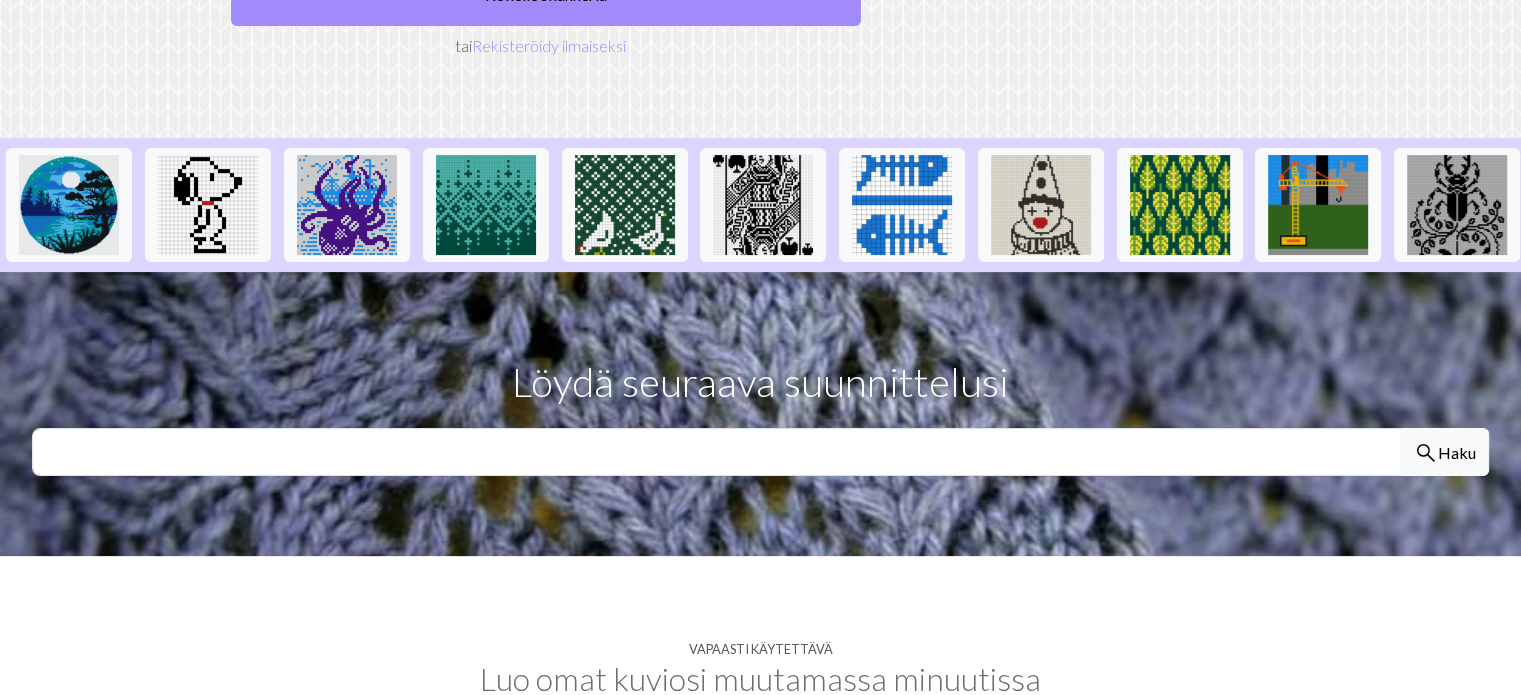 scroll, scrollTop: 400, scrollLeft: 0, axis: vertical 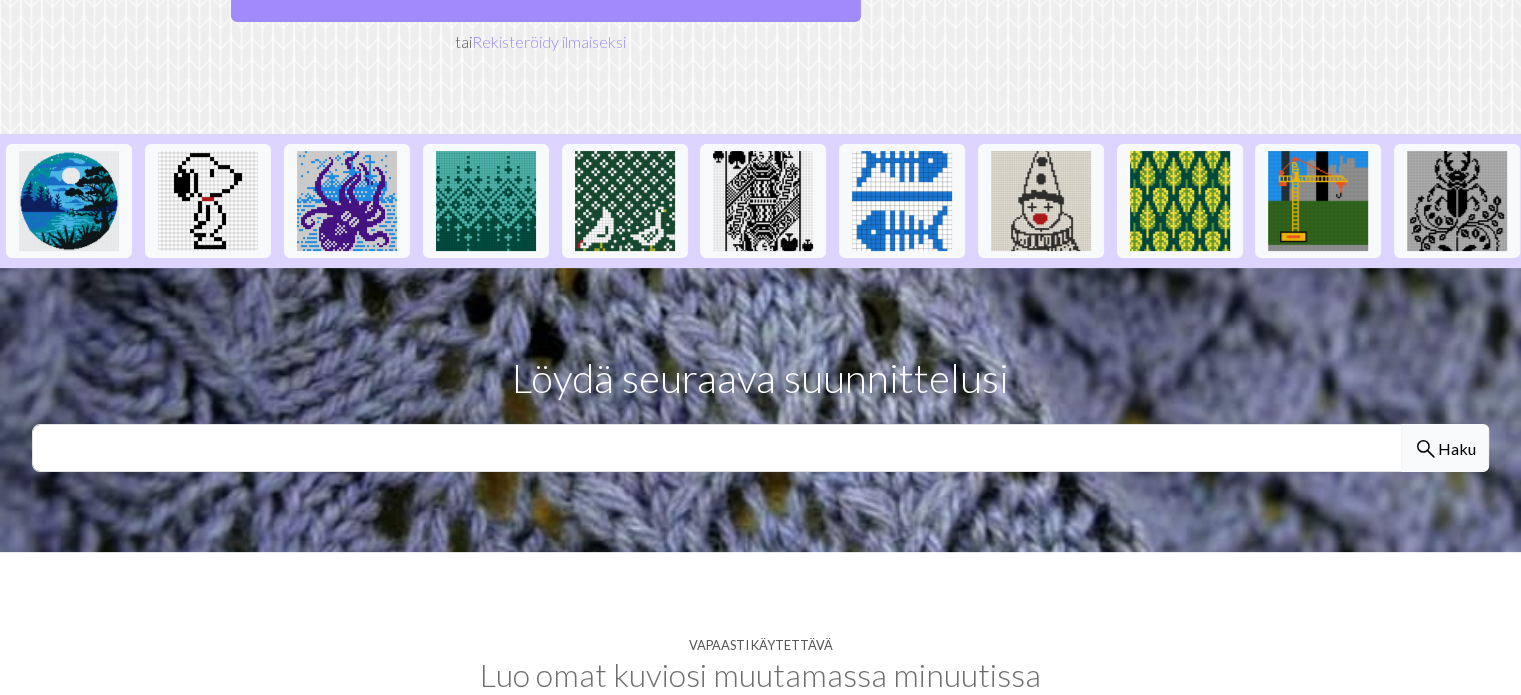 click on "Haku" at bounding box center (1457, 448) 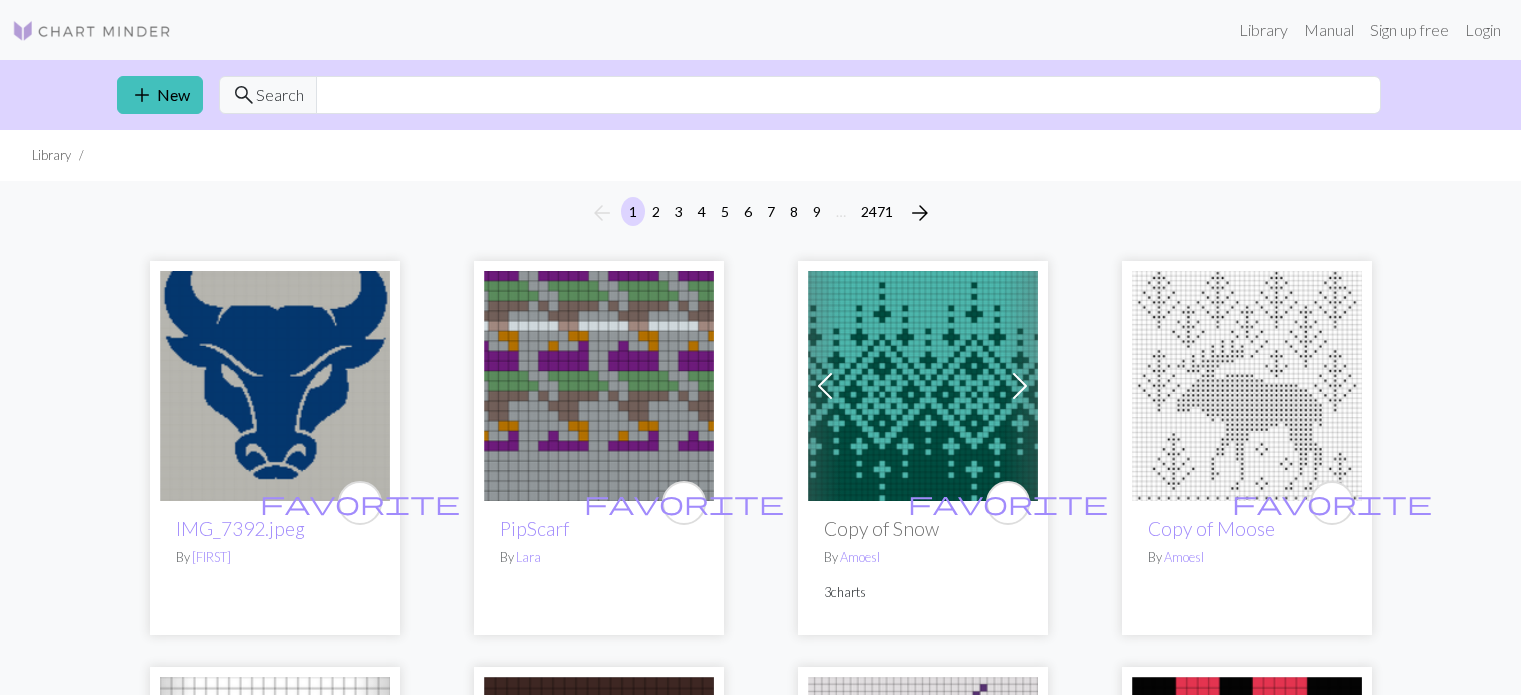 scroll, scrollTop: 0, scrollLeft: 0, axis: both 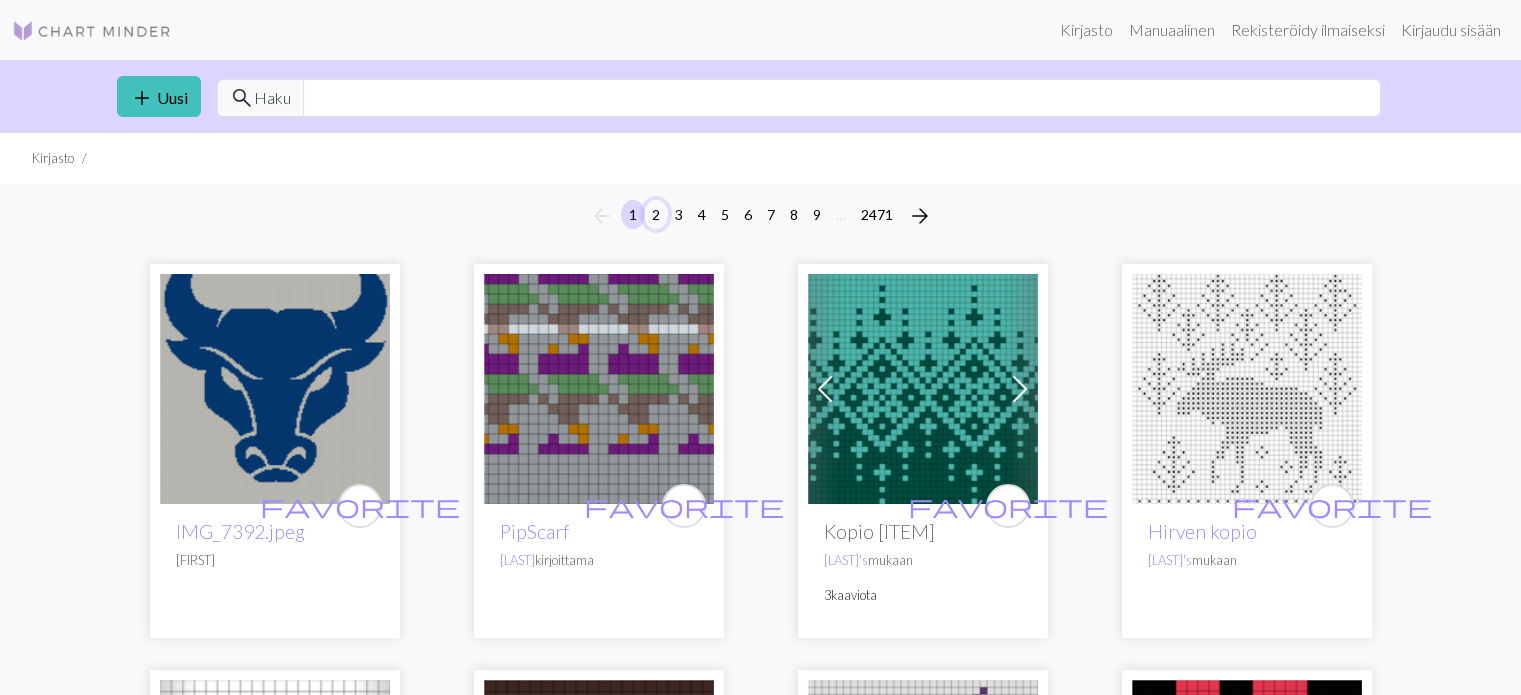 click on "2" at bounding box center (656, 214) 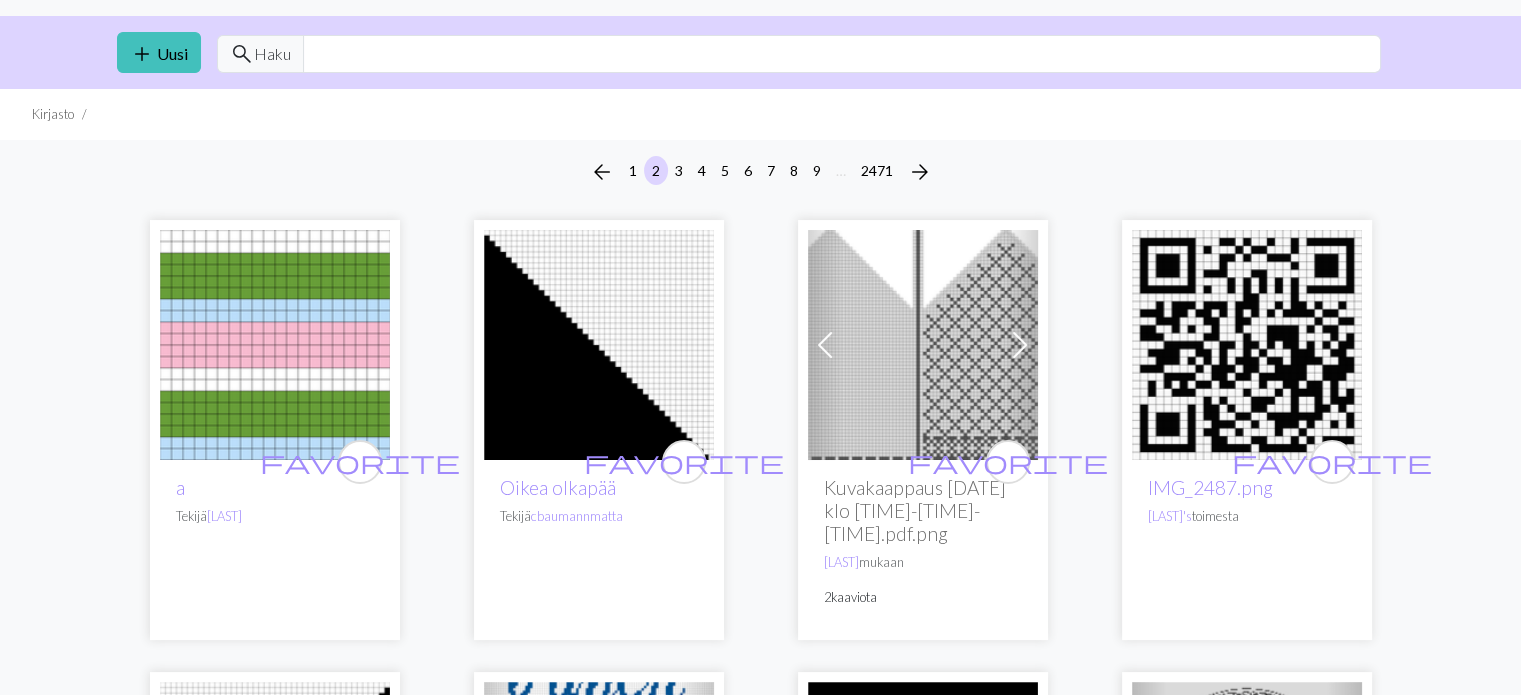 scroll, scrollTop: 0, scrollLeft: 0, axis: both 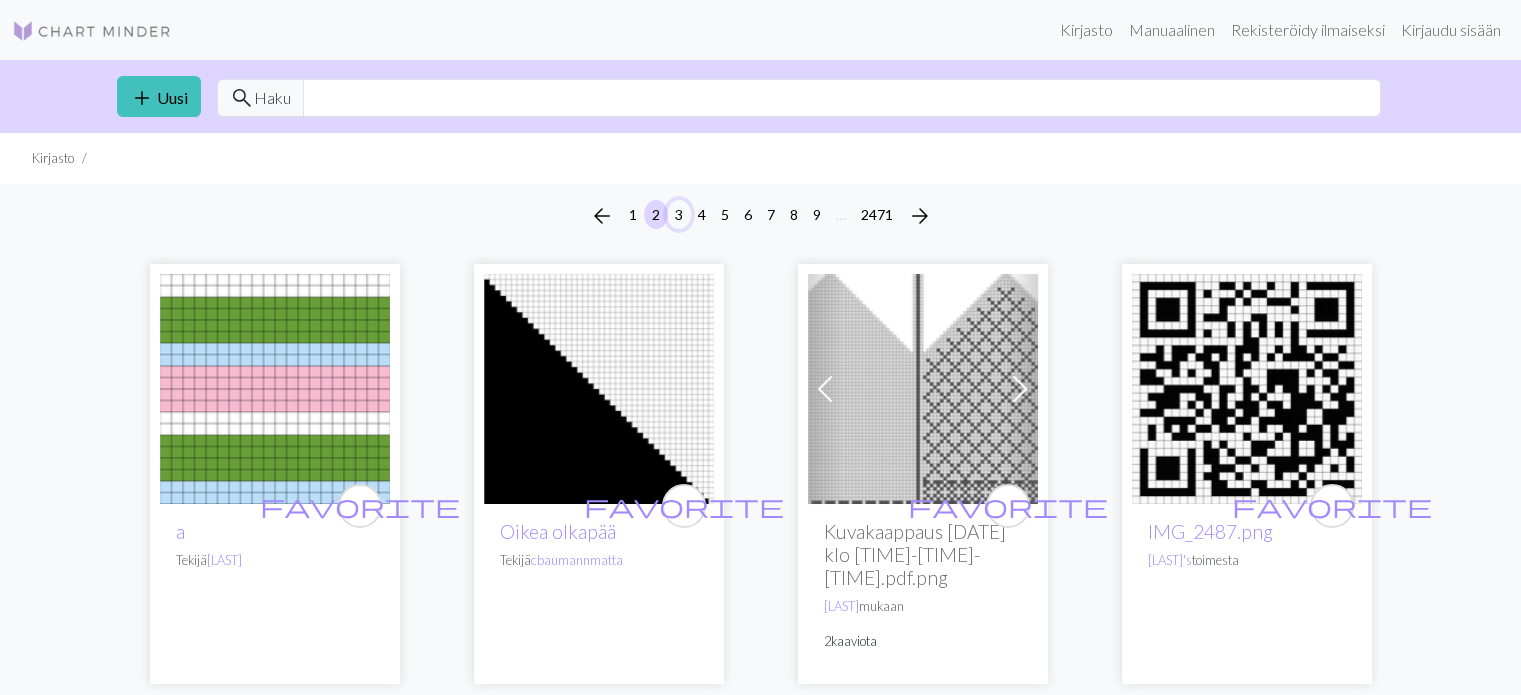 click on "3" at bounding box center (679, 214) 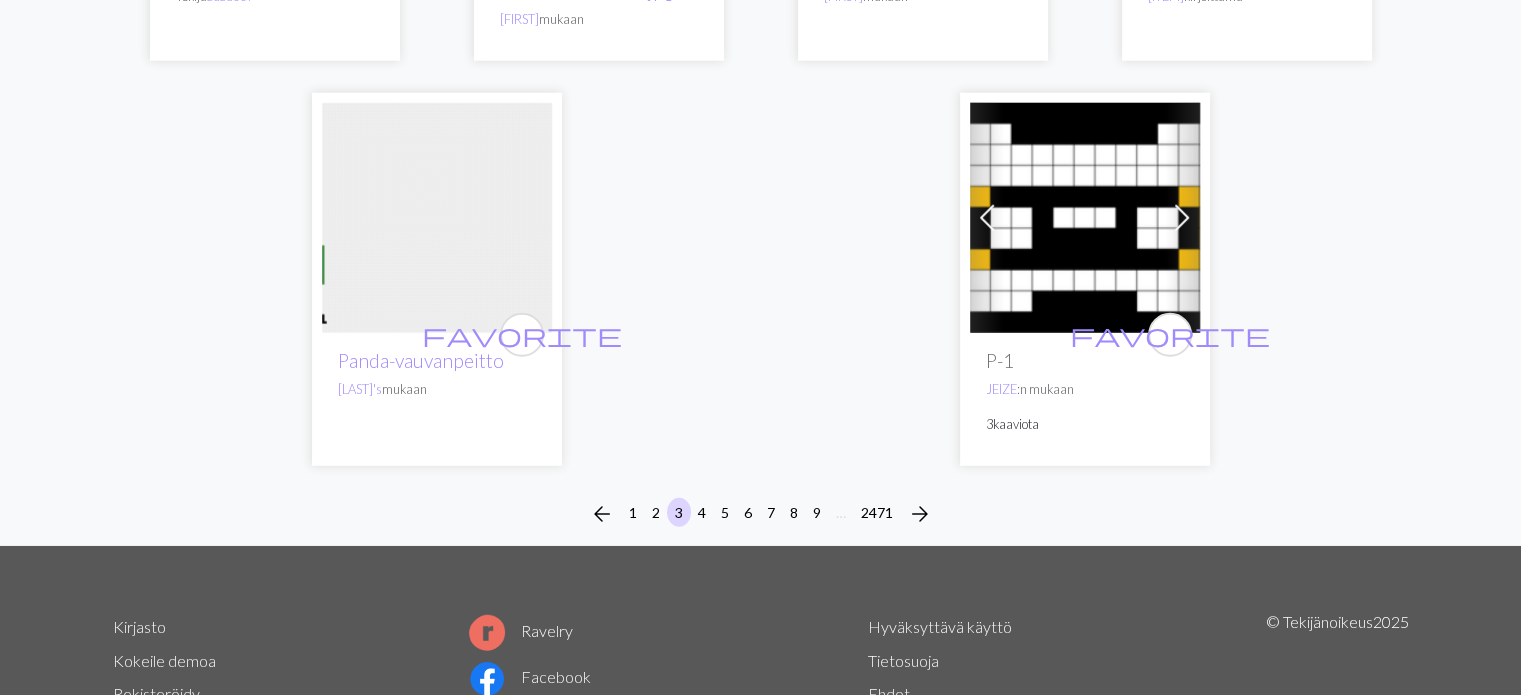 scroll, scrollTop: 5300, scrollLeft: 0, axis: vertical 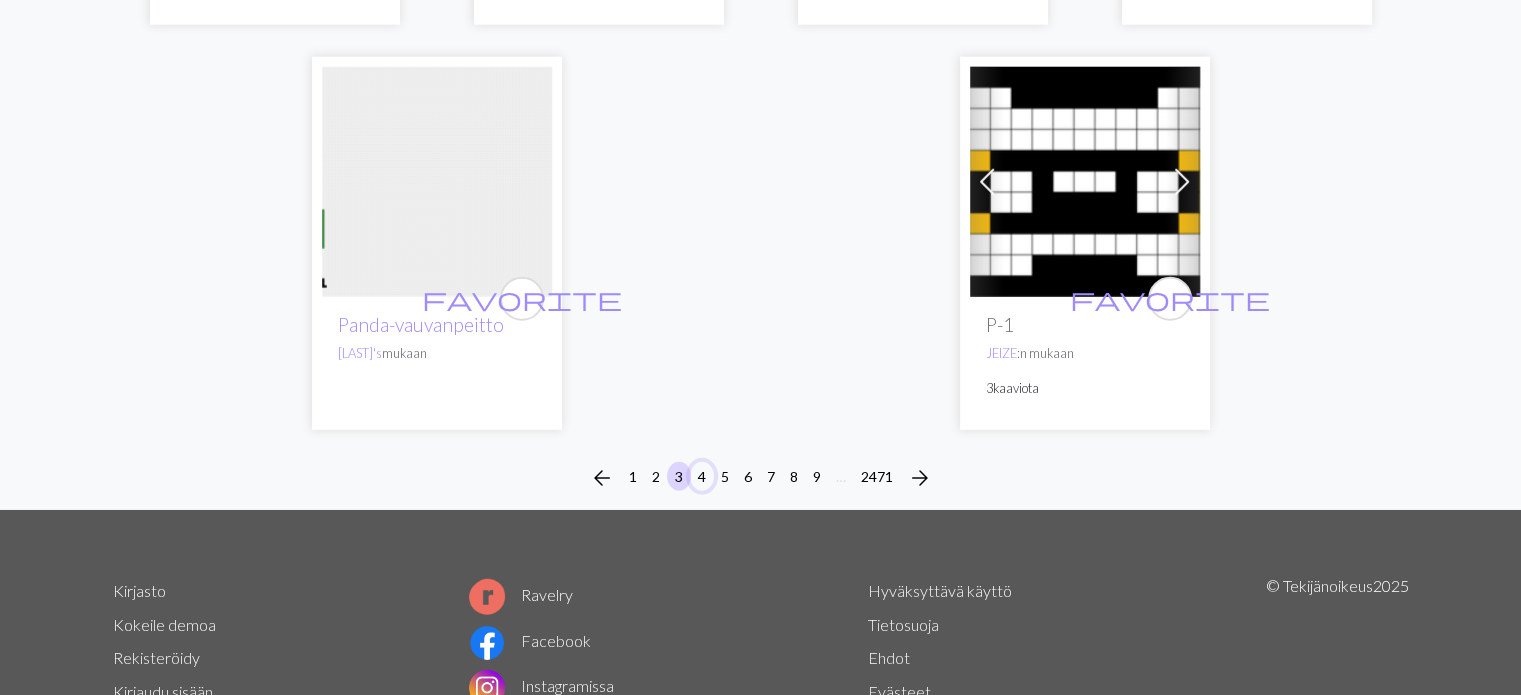 click on "4" at bounding box center [702, 476] 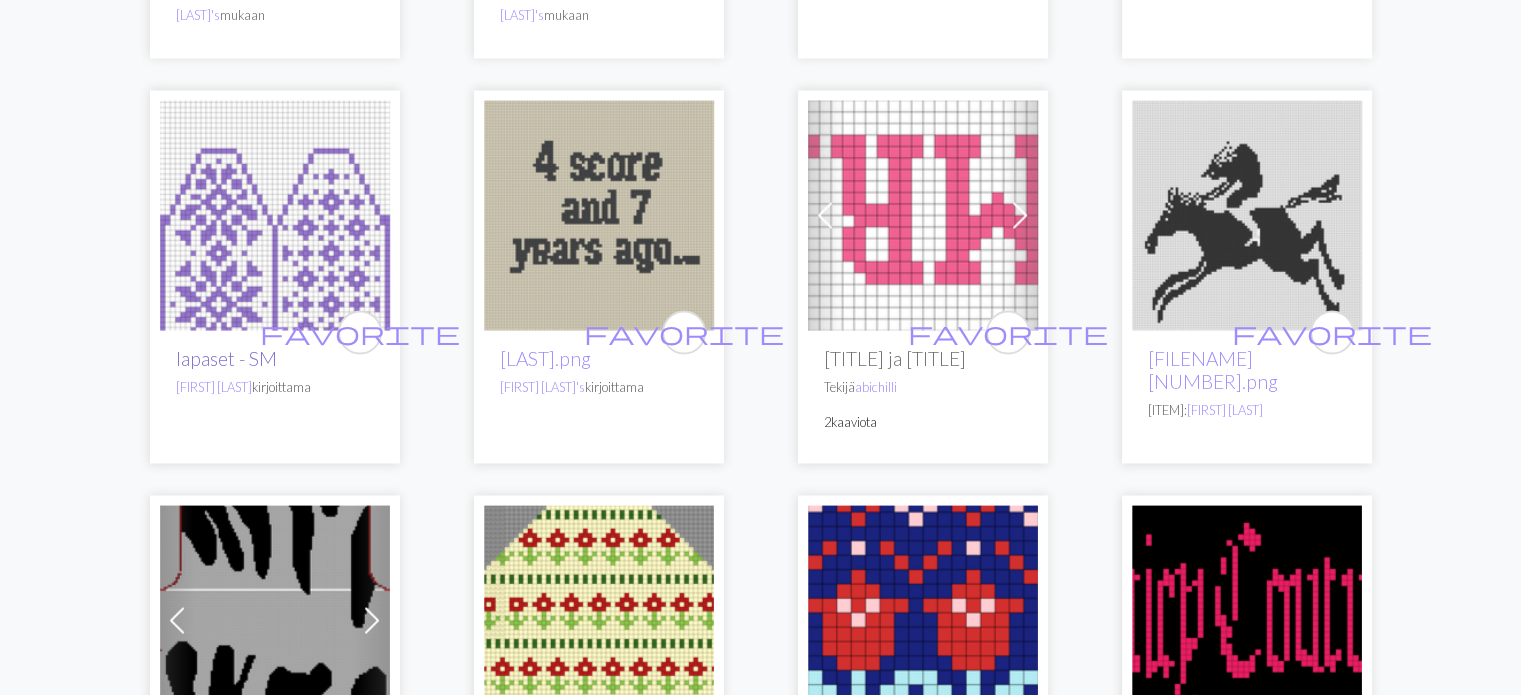scroll, scrollTop: 3300, scrollLeft: 0, axis: vertical 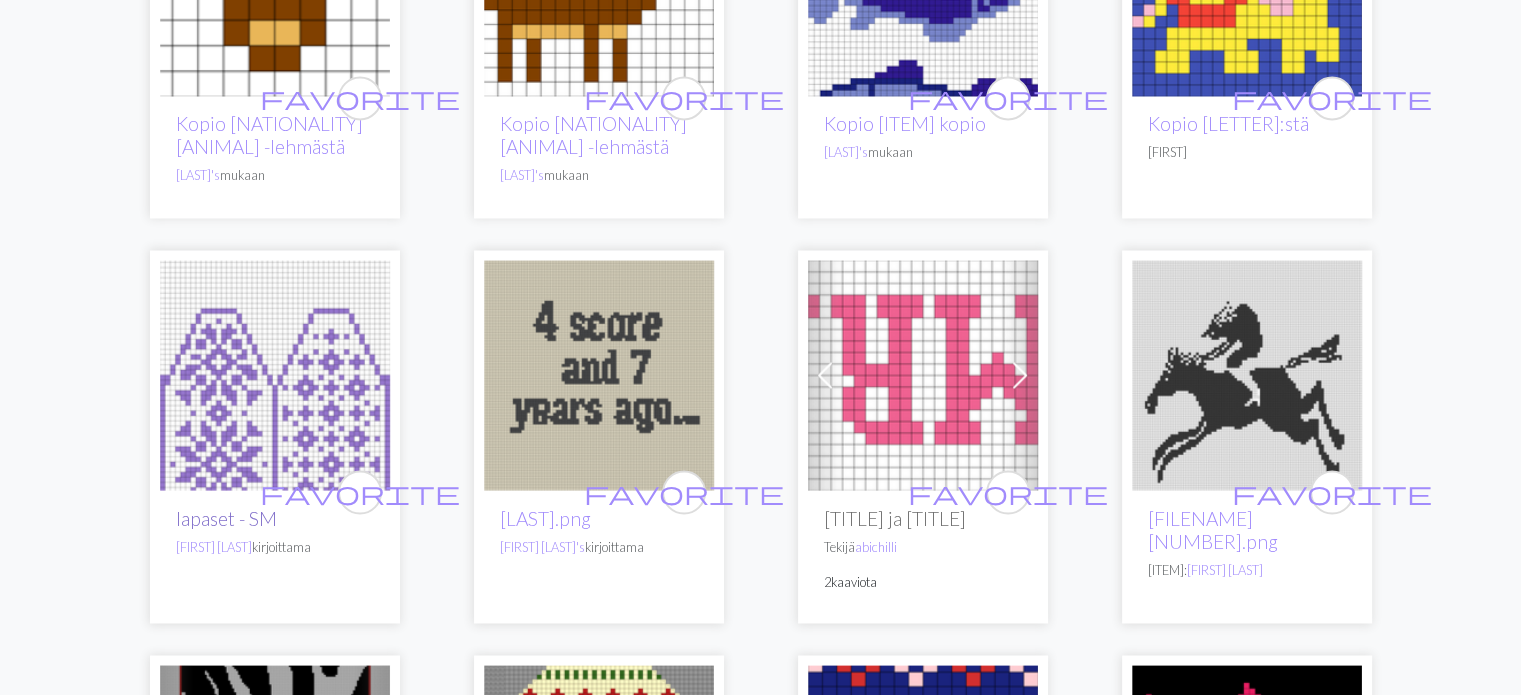 click on "lapaset - SM" at bounding box center [226, 517] 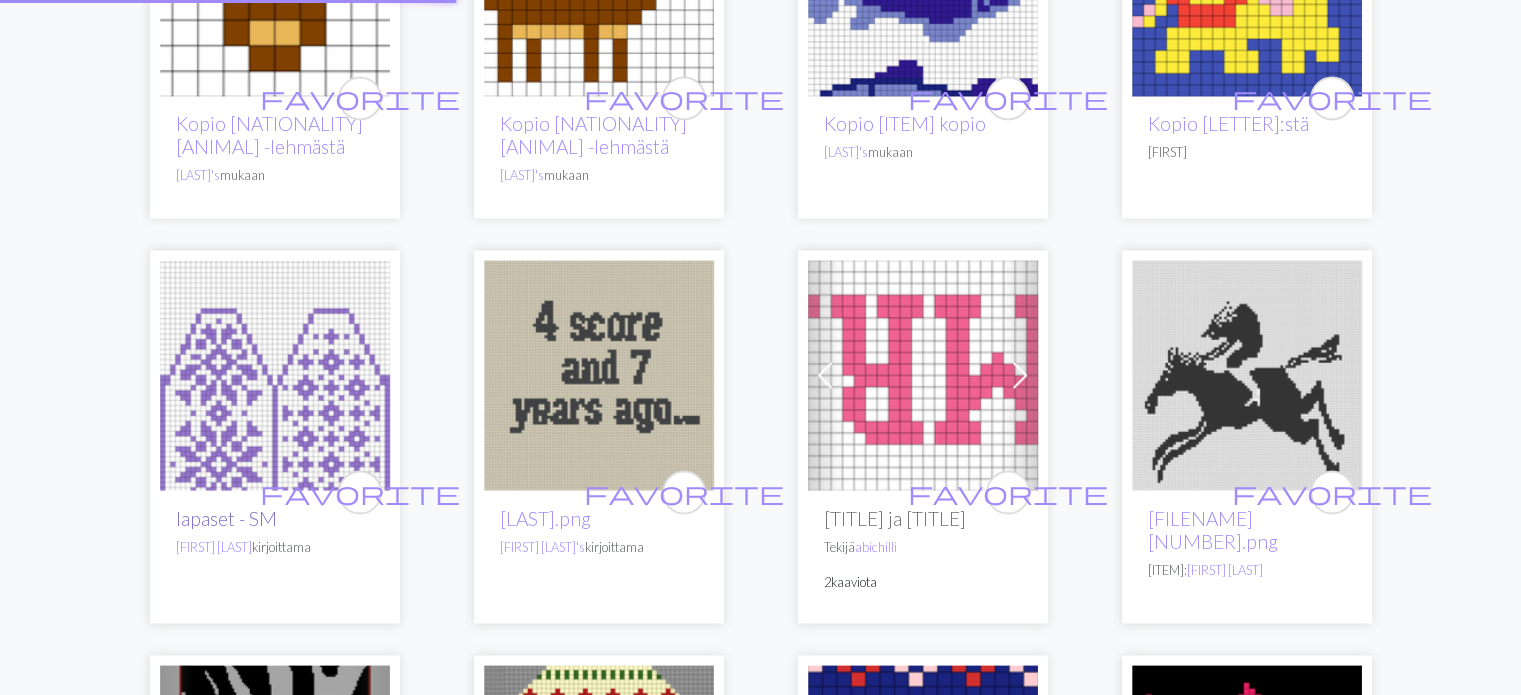 scroll, scrollTop: 0, scrollLeft: 0, axis: both 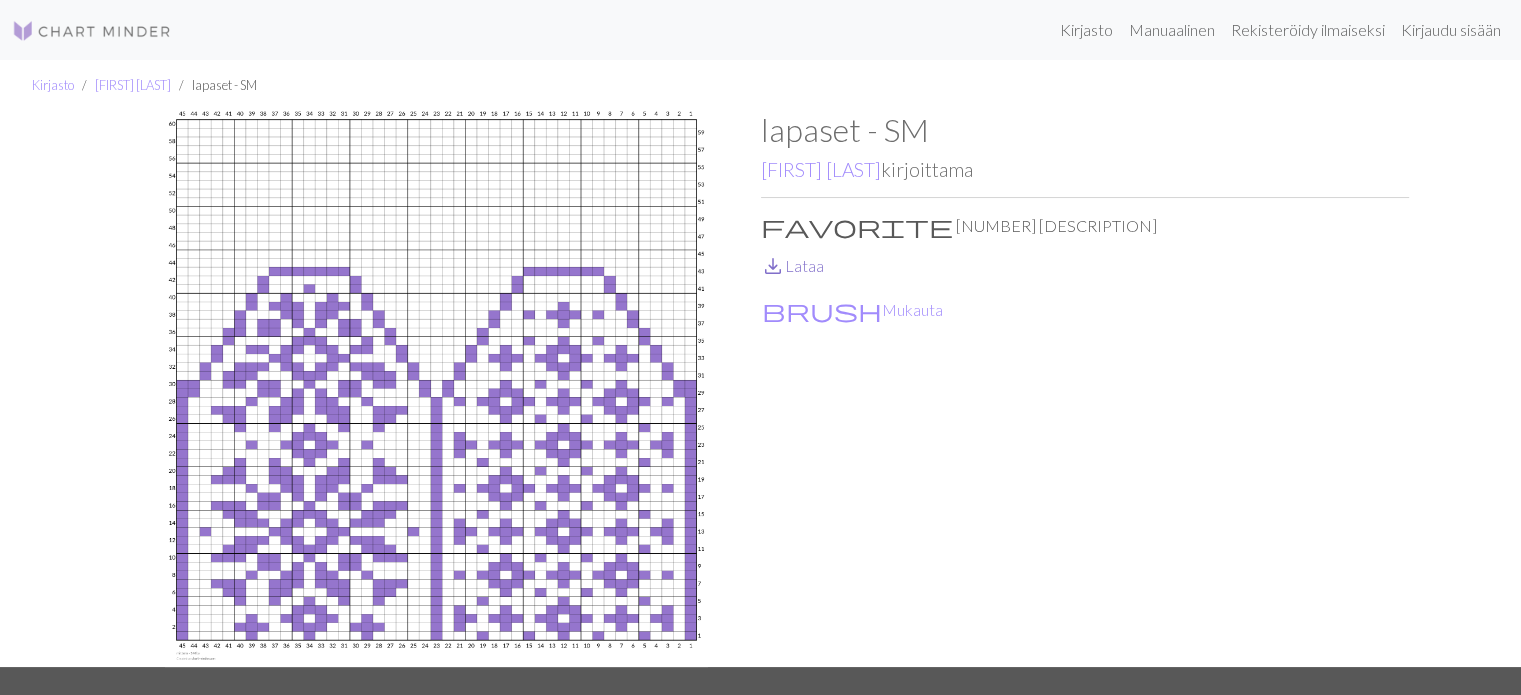 click on "Lataa" at bounding box center [804, 265] 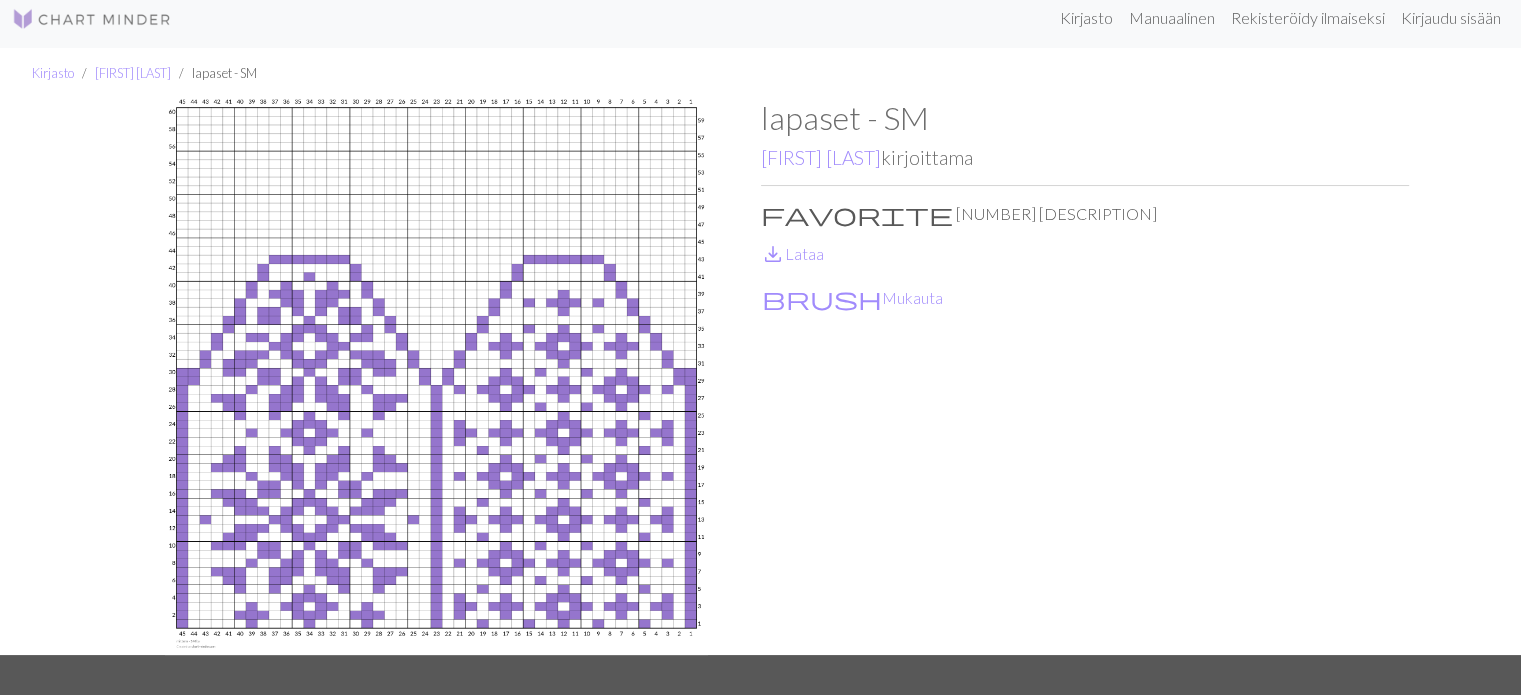 scroll, scrollTop: 0, scrollLeft: 0, axis: both 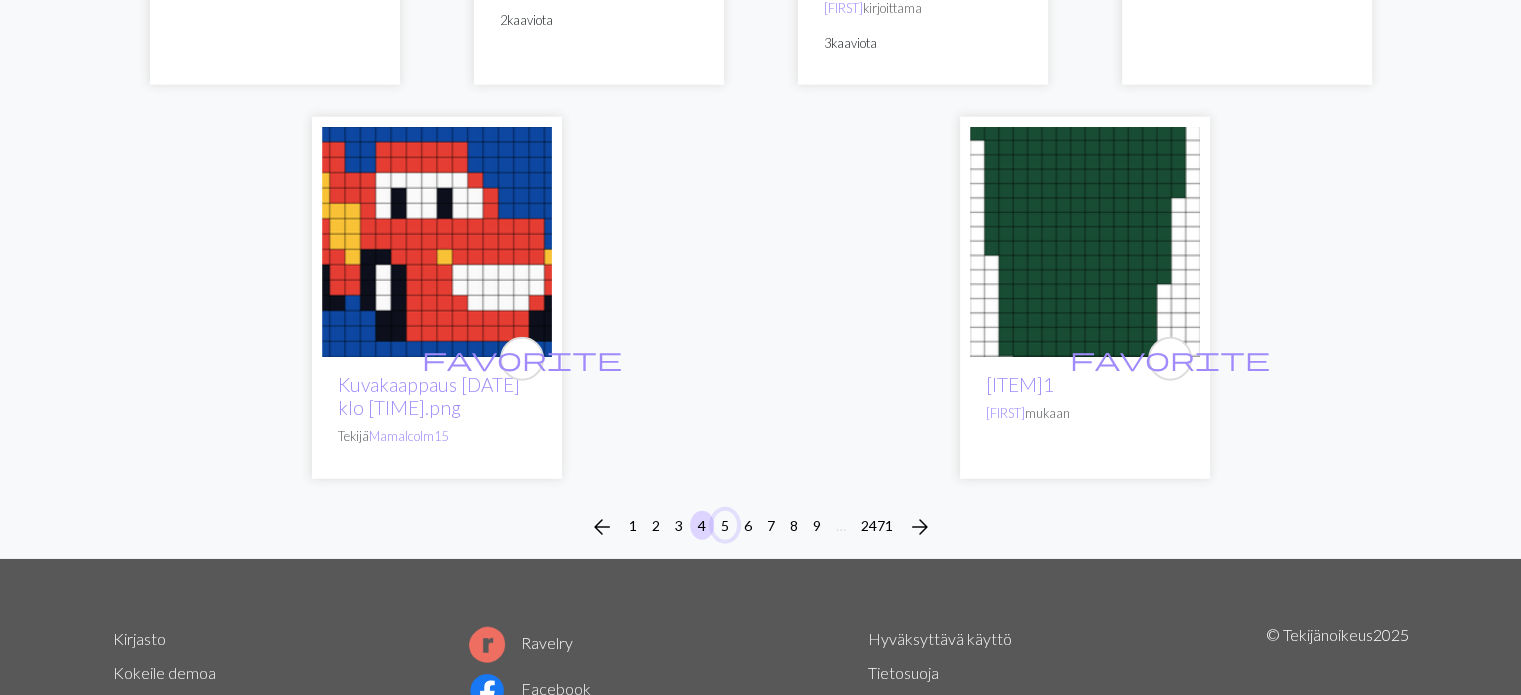 click on "5" at bounding box center [725, 525] 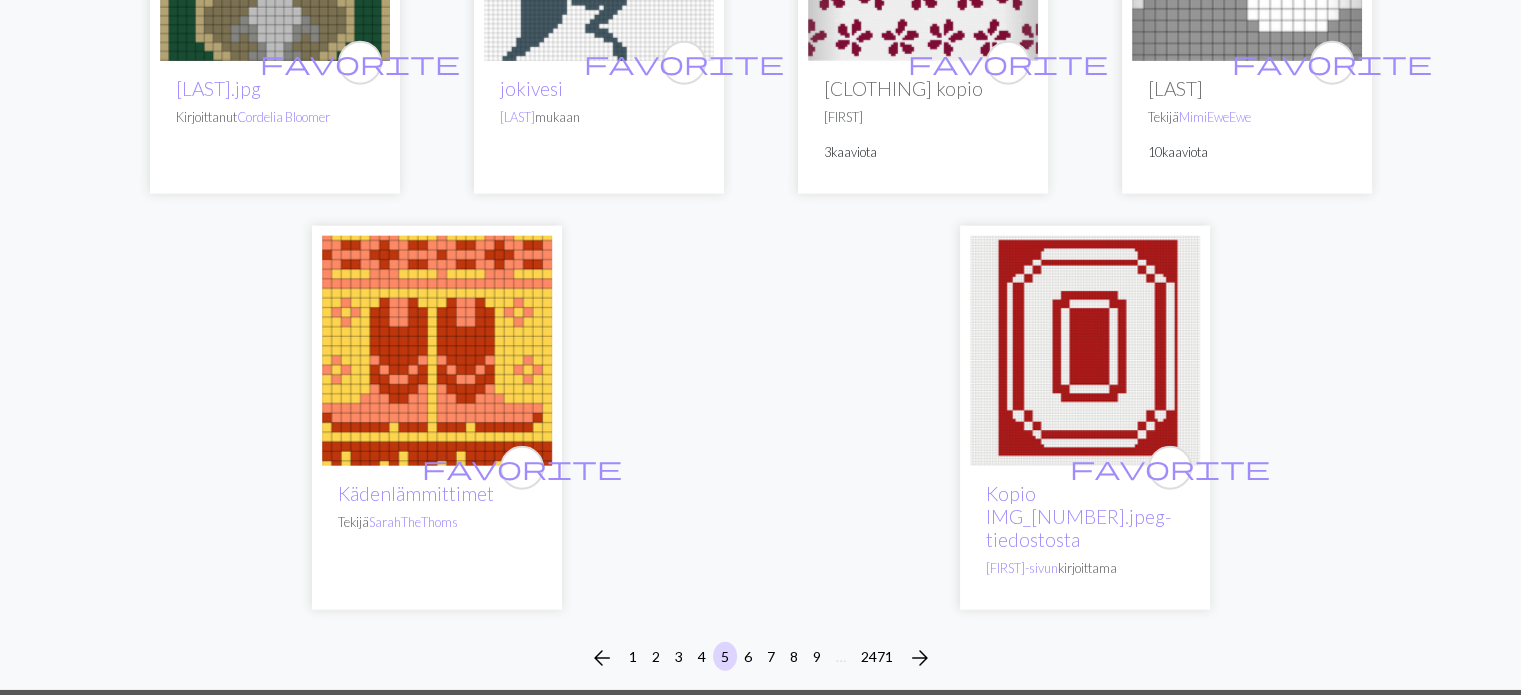scroll, scrollTop: 4900, scrollLeft: 0, axis: vertical 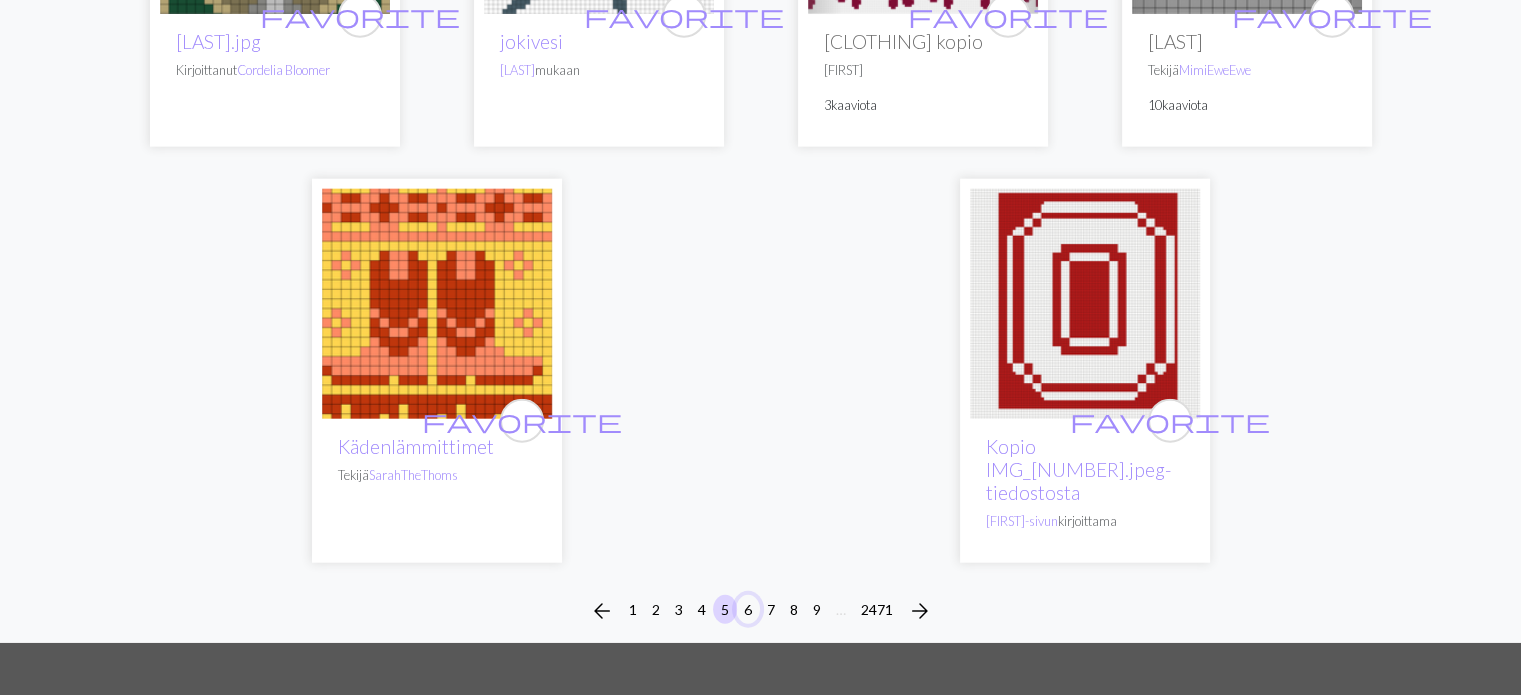 click on "6" at bounding box center (748, 609) 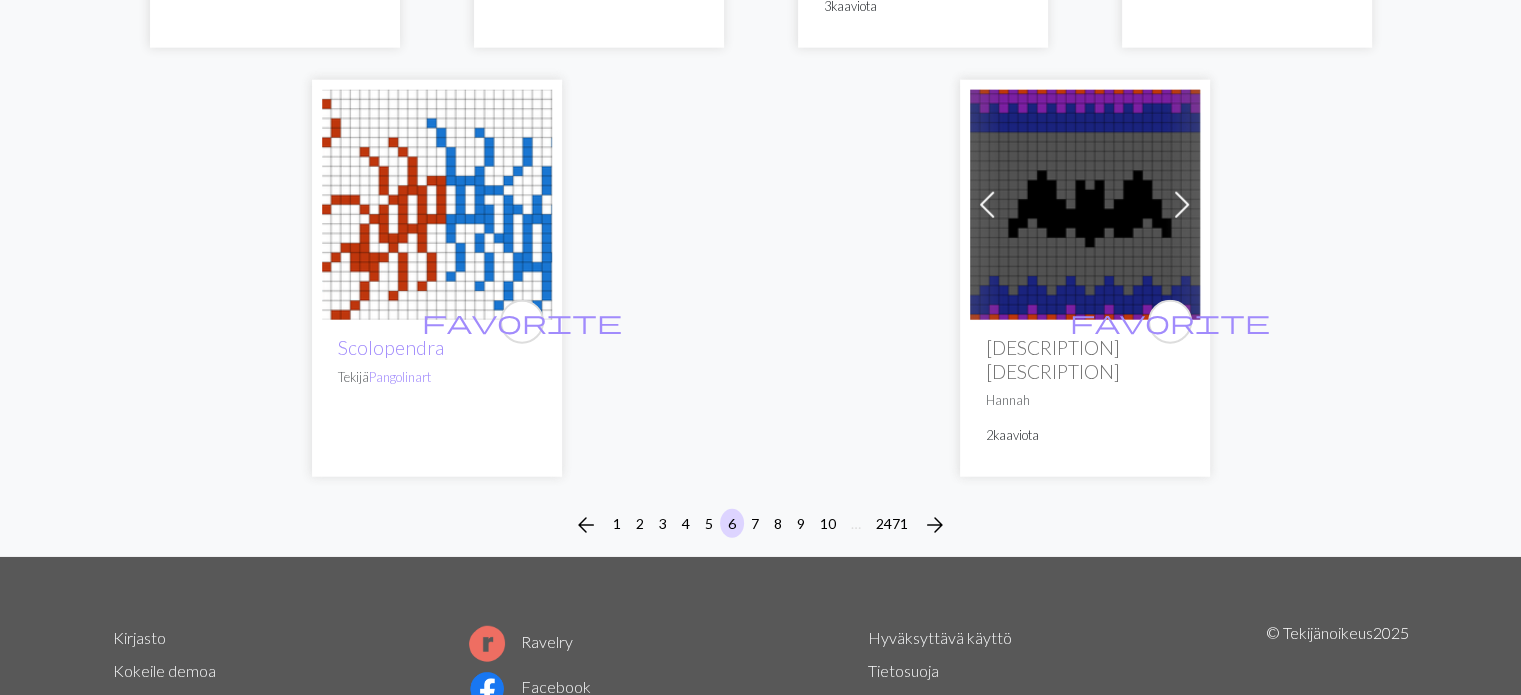 scroll, scrollTop: 5100, scrollLeft: 0, axis: vertical 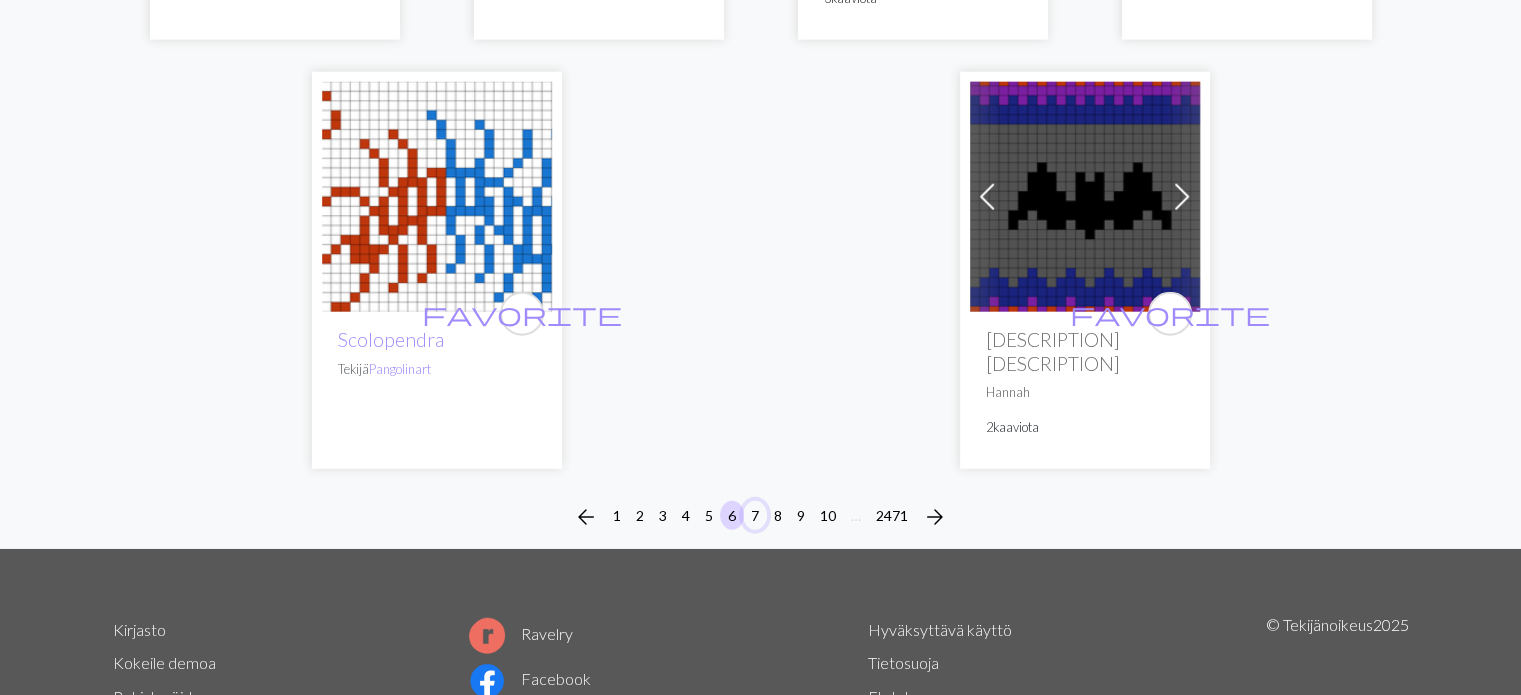 click on "7" at bounding box center [755, 515] 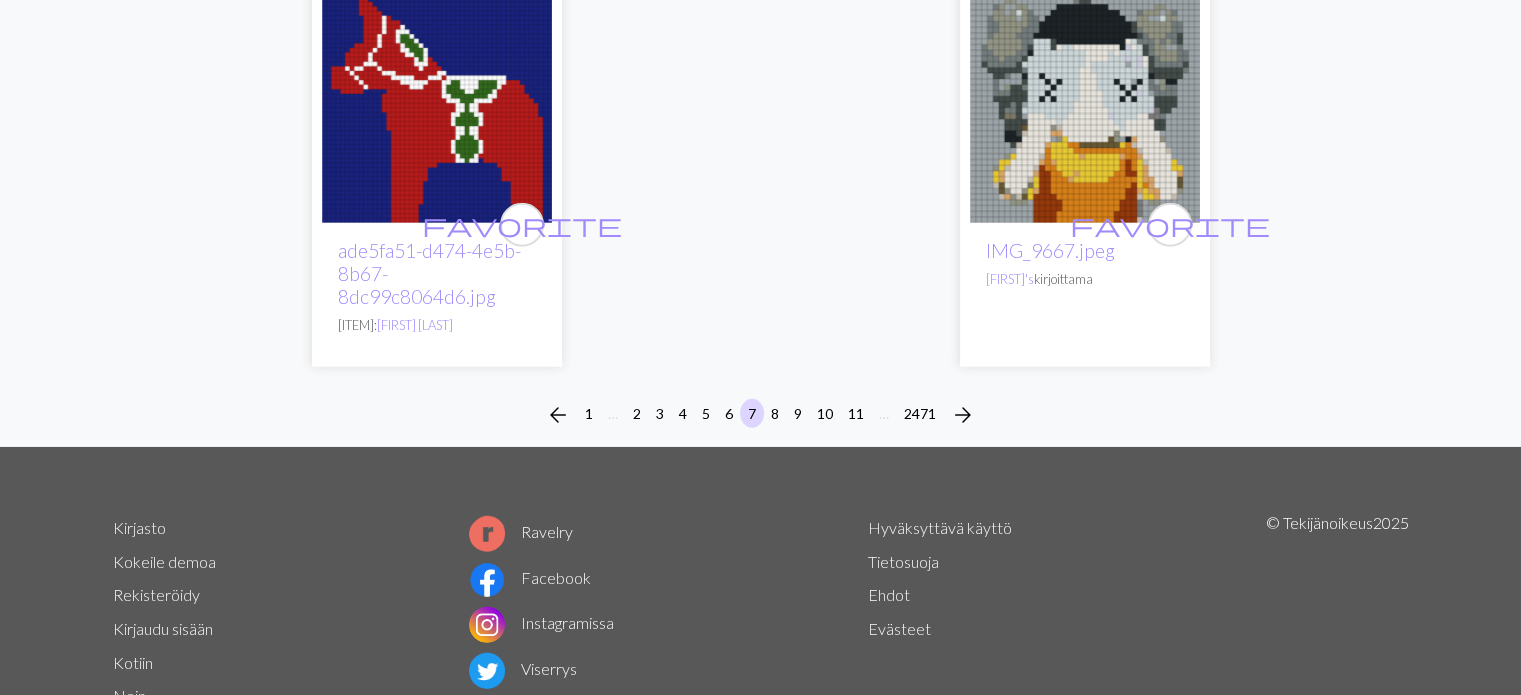 scroll, scrollTop: 5200, scrollLeft: 0, axis: vertical 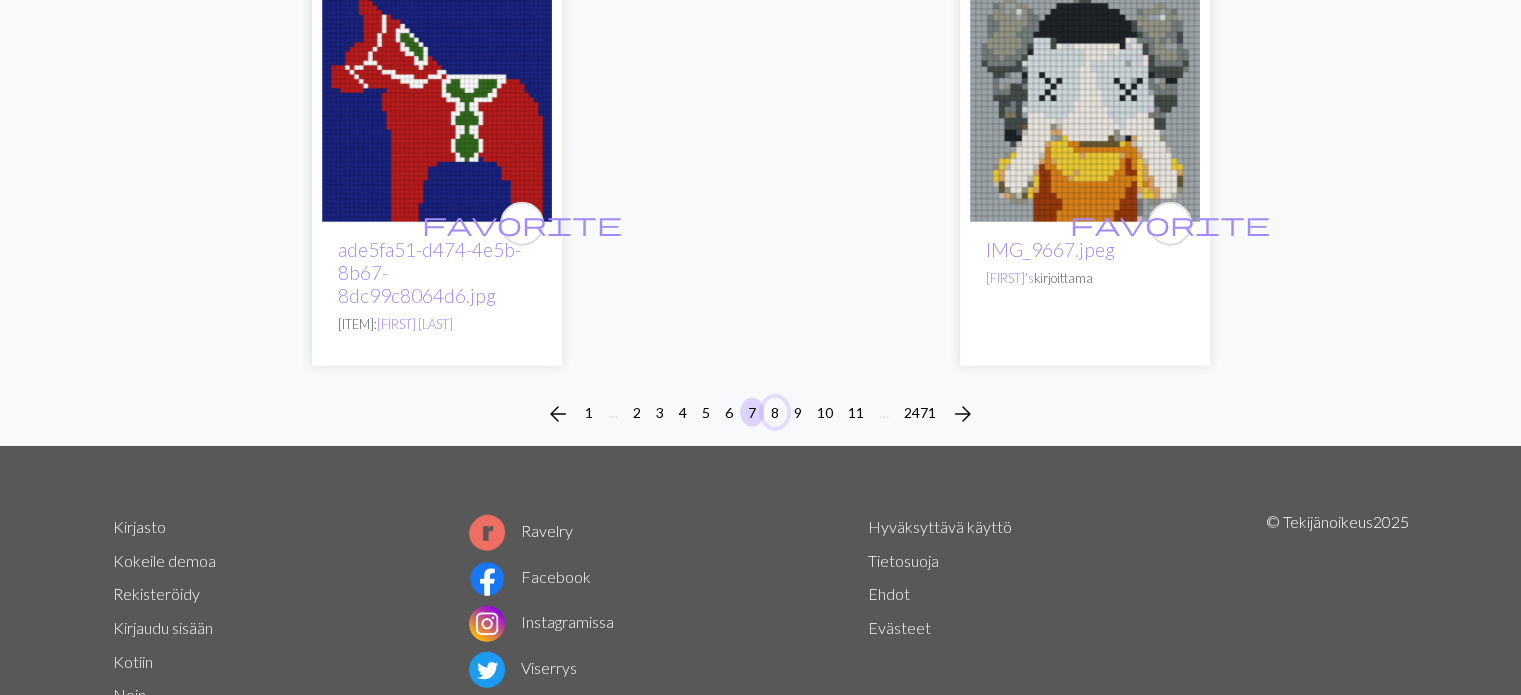 click on "8" at bounding box center (775, 412) 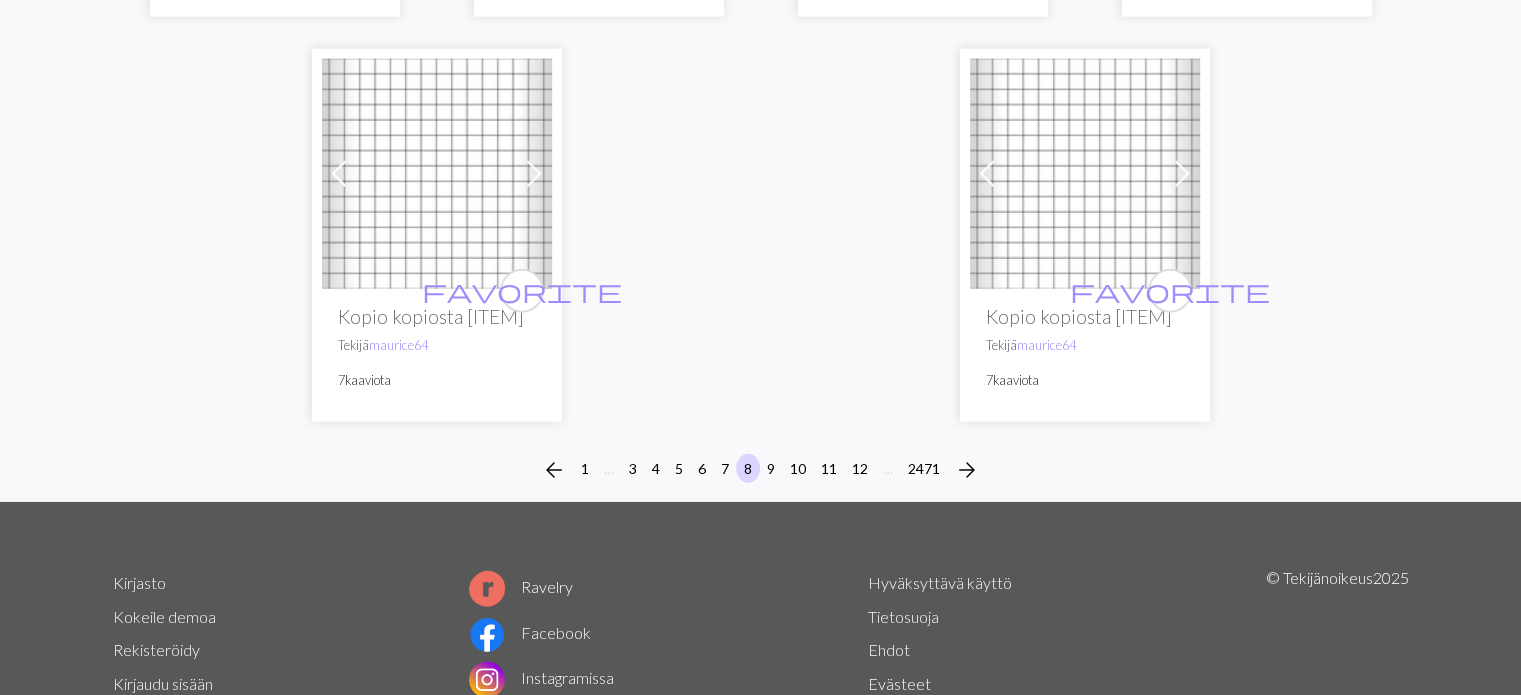 scroll, scrollTop: 5100, scrollLeft: 0, axis: vertical 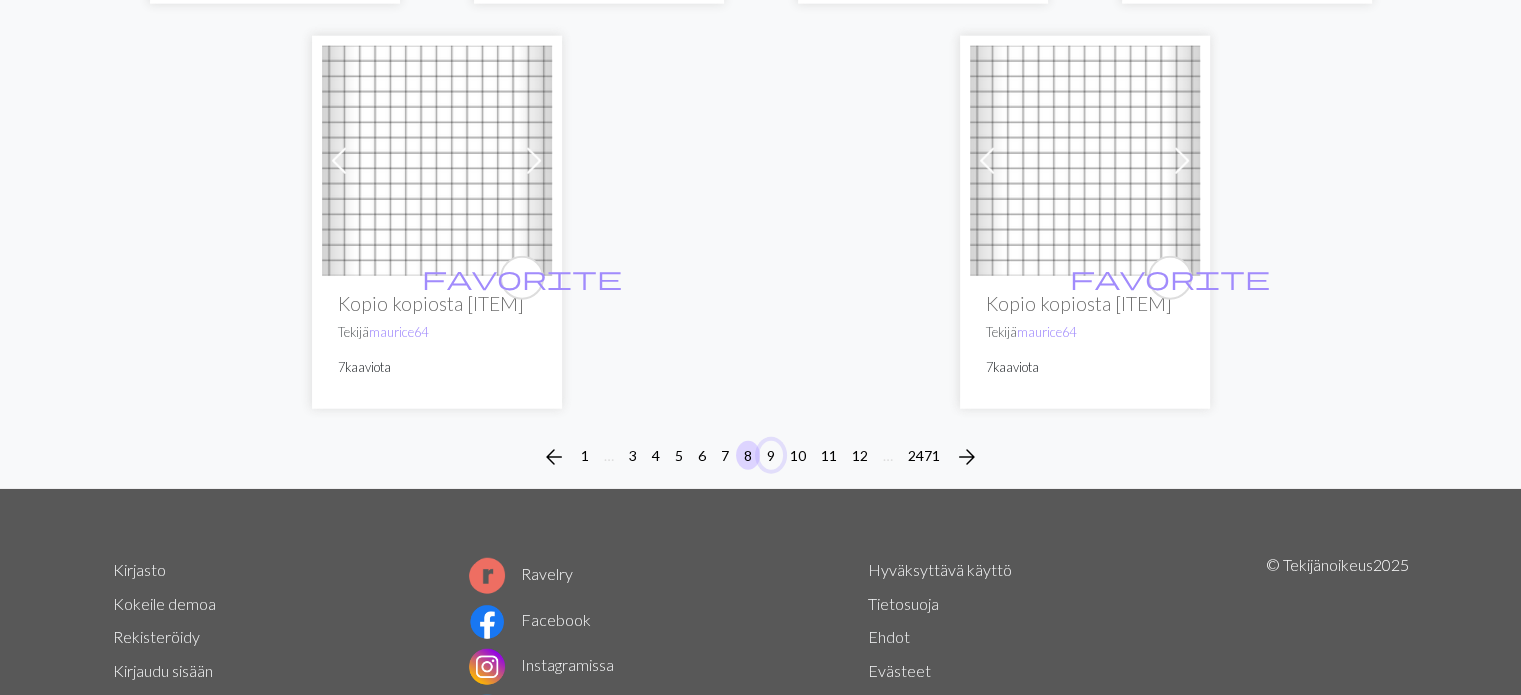 click on "9" at bounding box center [771, 455] 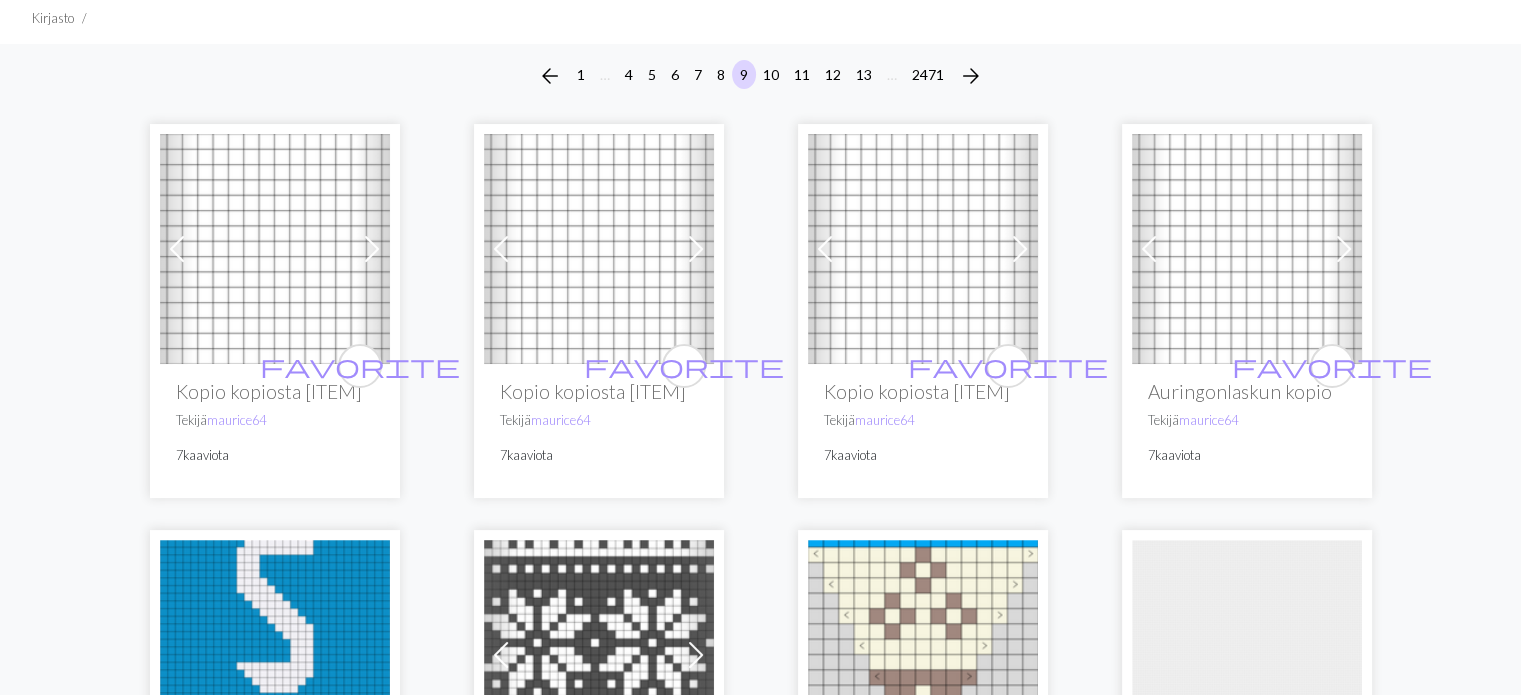 scroll, scrollTop: 0, scrollLeft: 0, axis: both 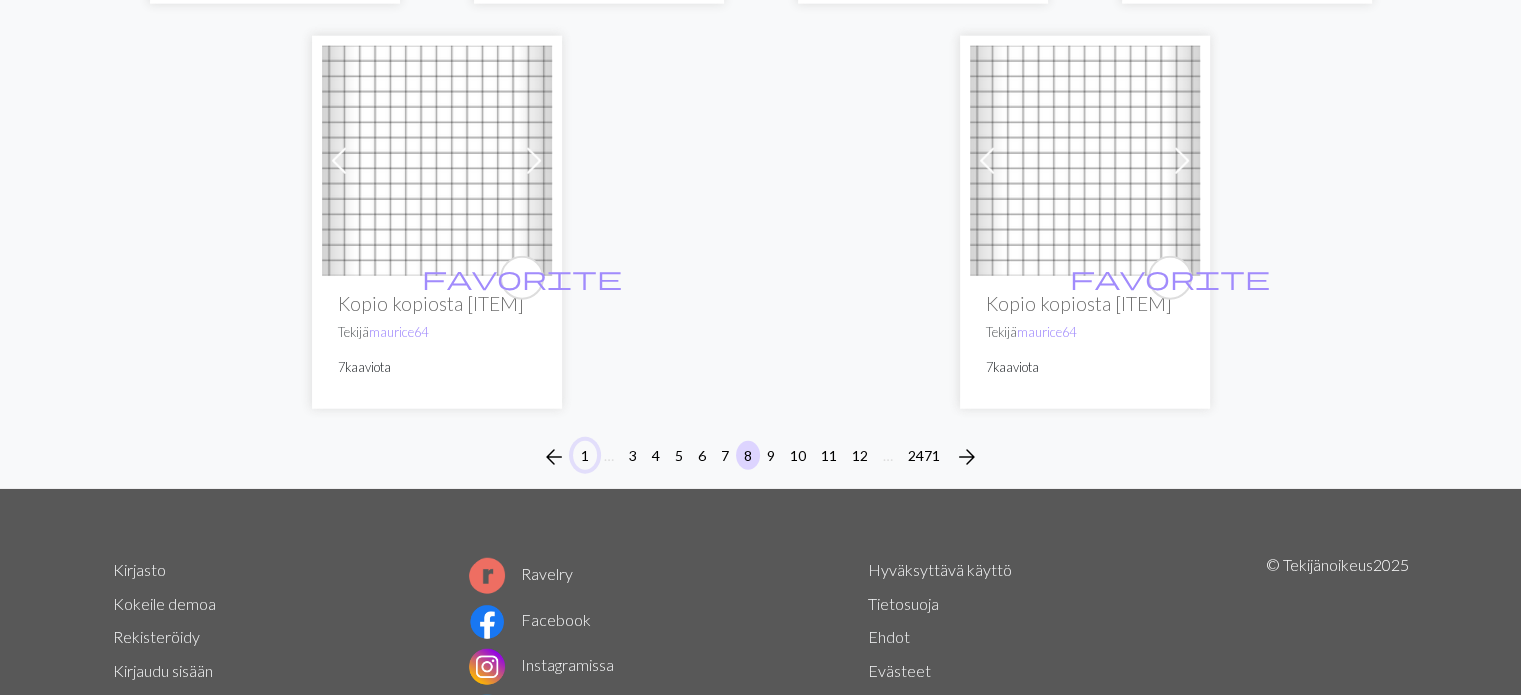 click on "1" at bounding box center (585, 455) 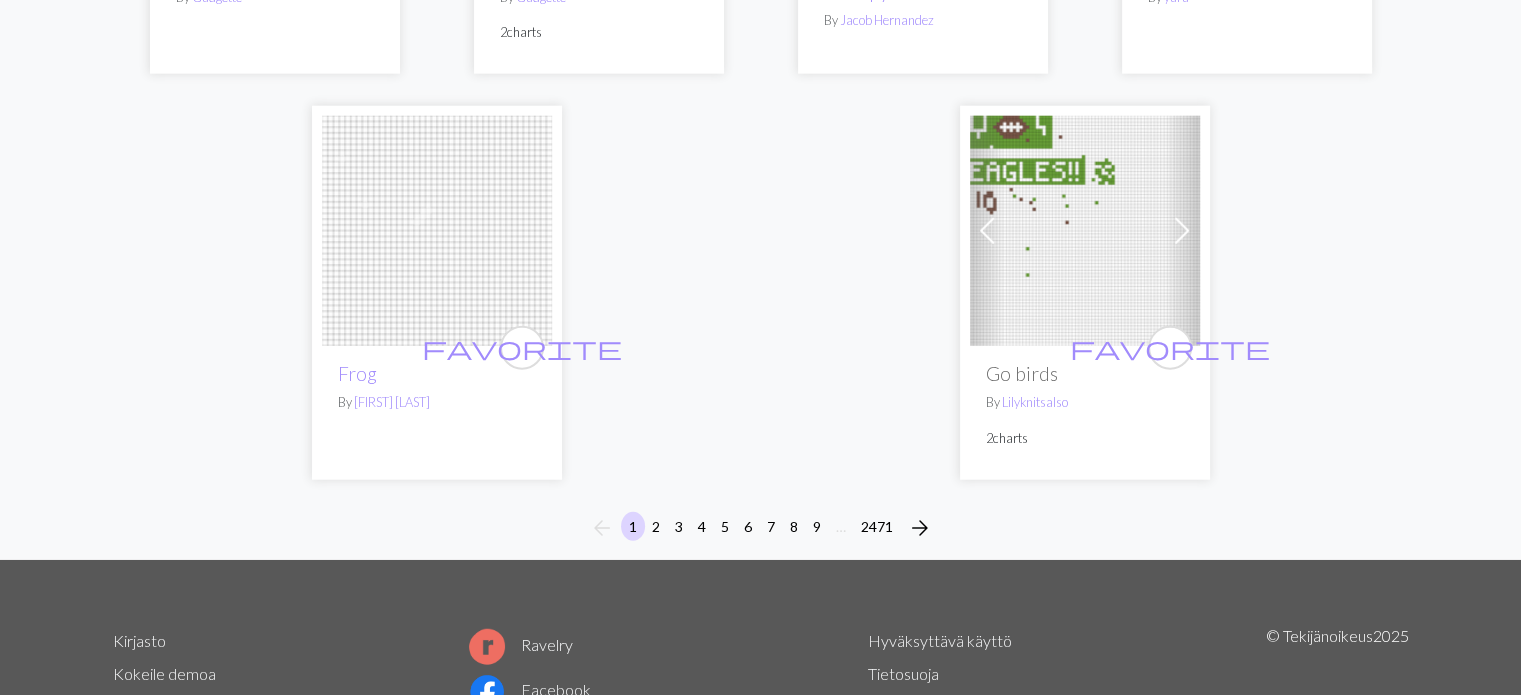 scroll, scrollTop: 0, scrollLeft: 0, axis: both 